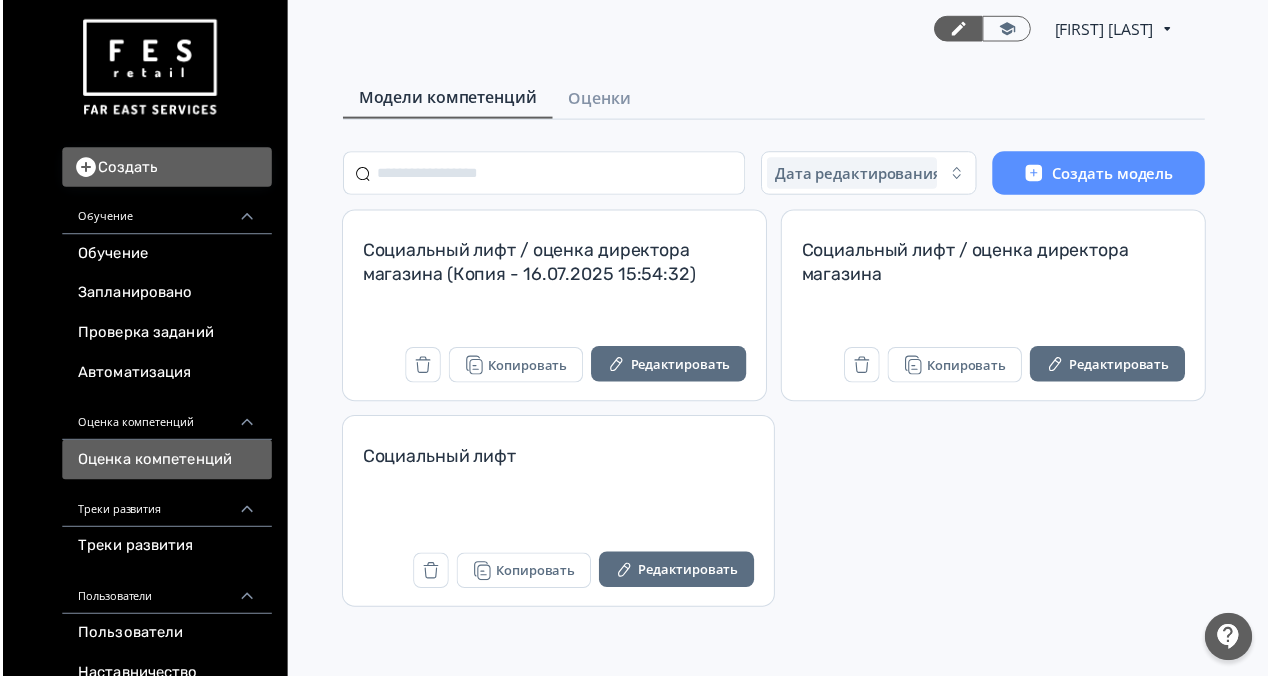 scroll, scrollTop: 0, scrollLeft: 0, axis: both 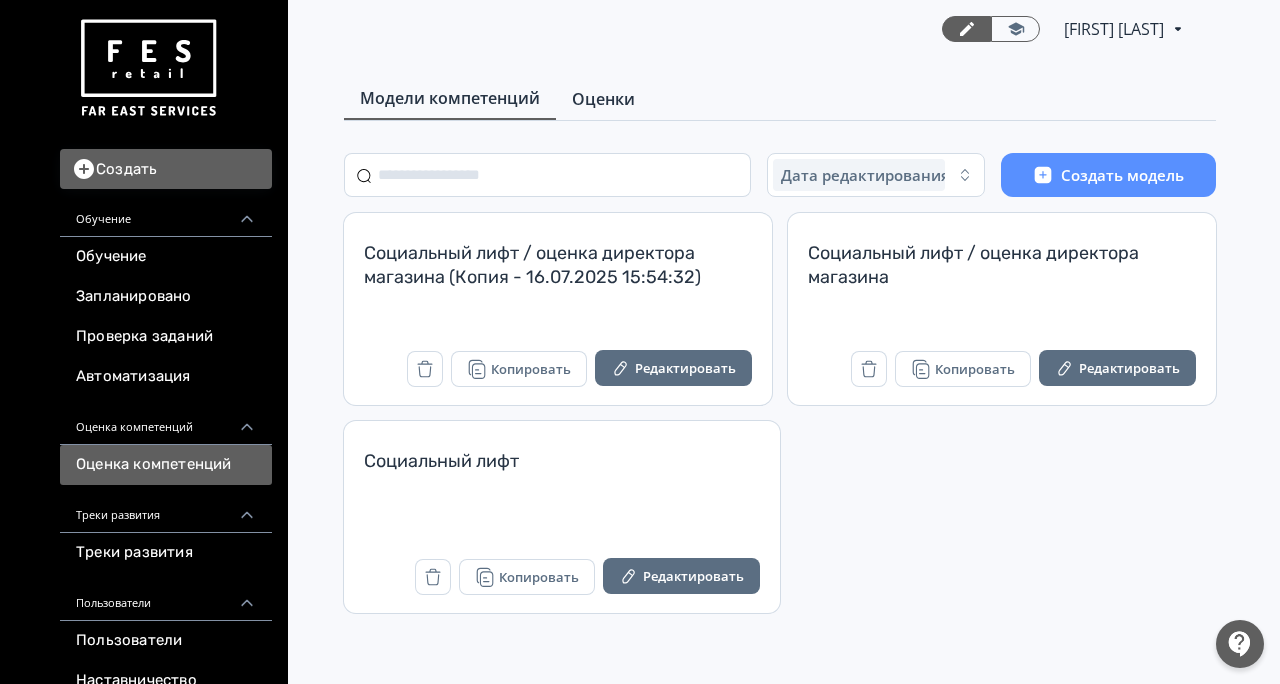 click on "Оценки" at bounding box center (603, 99) 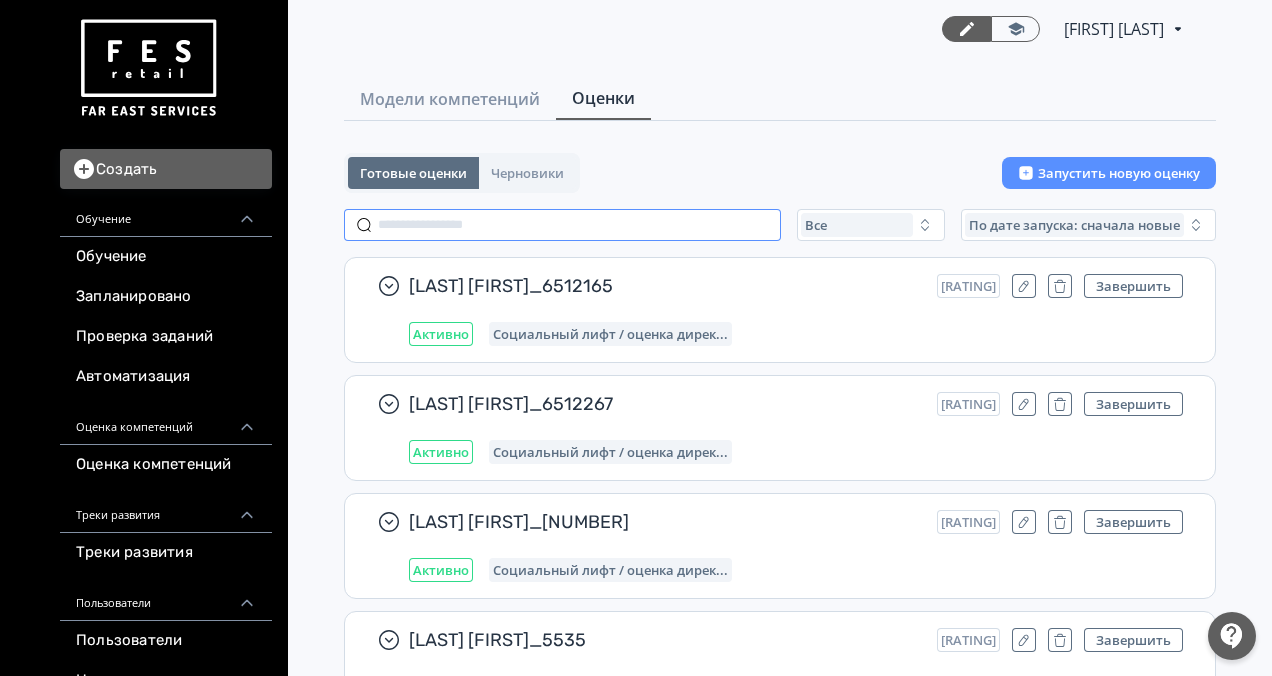 click at bounding box center (562, 225) 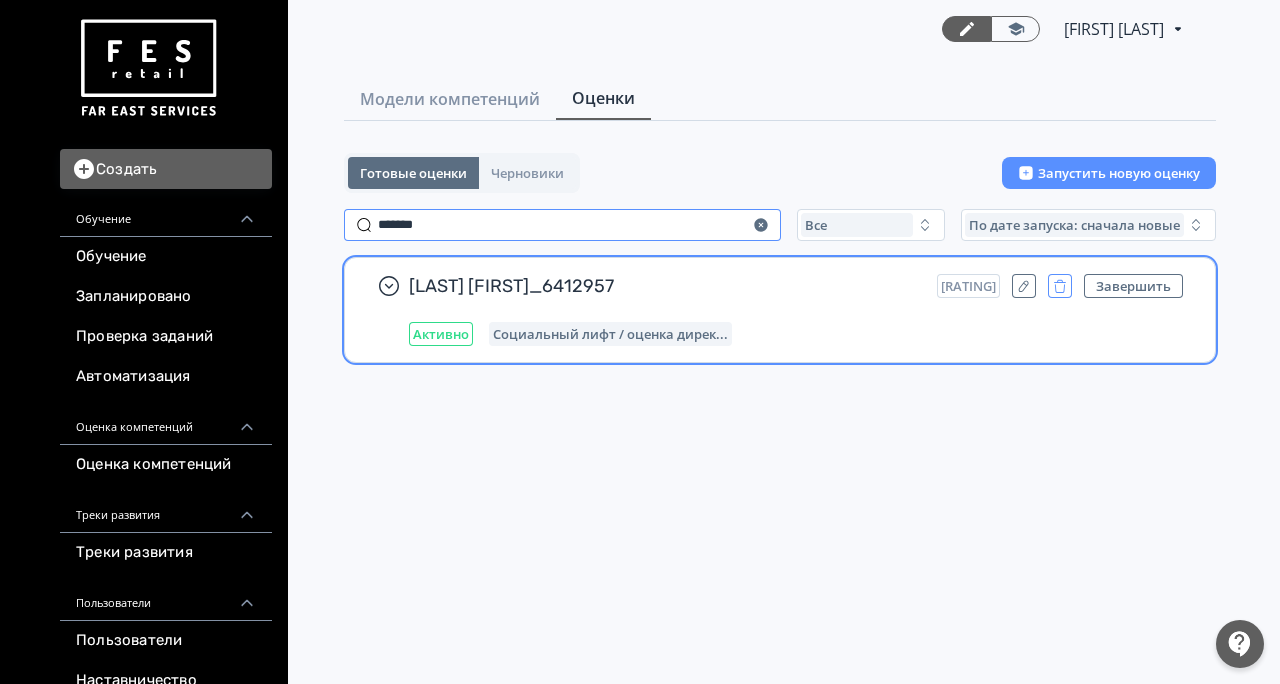 type on "*******" 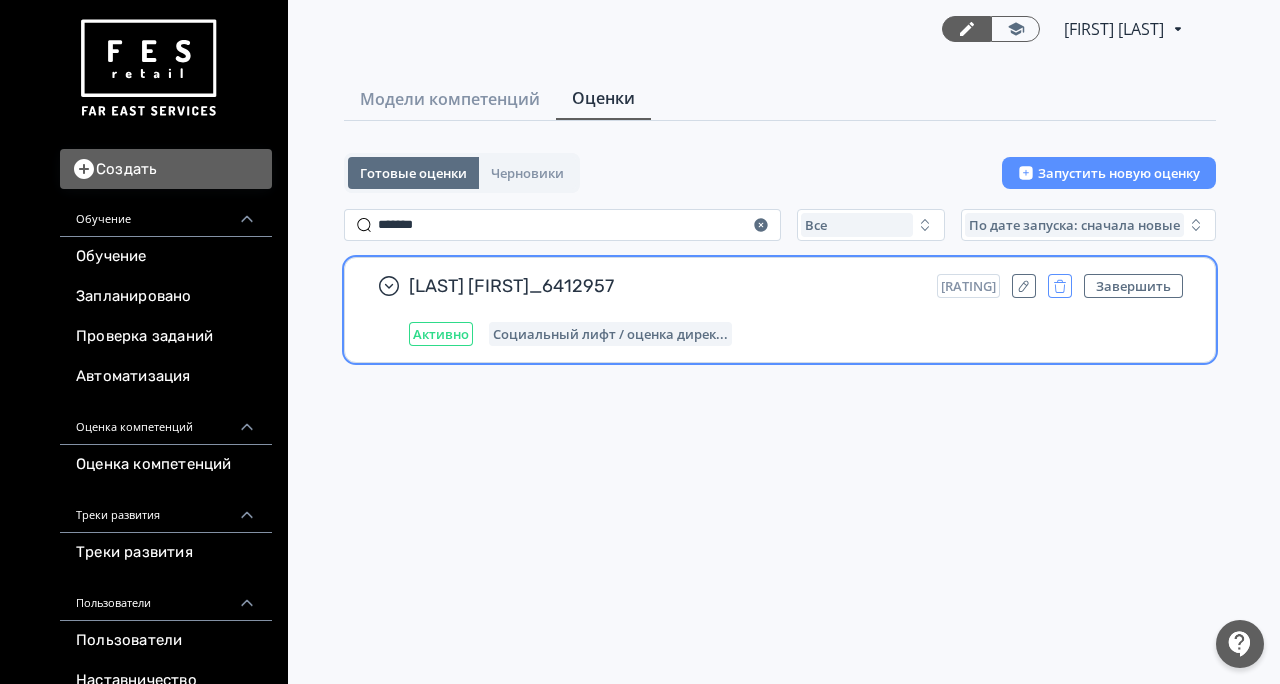 click 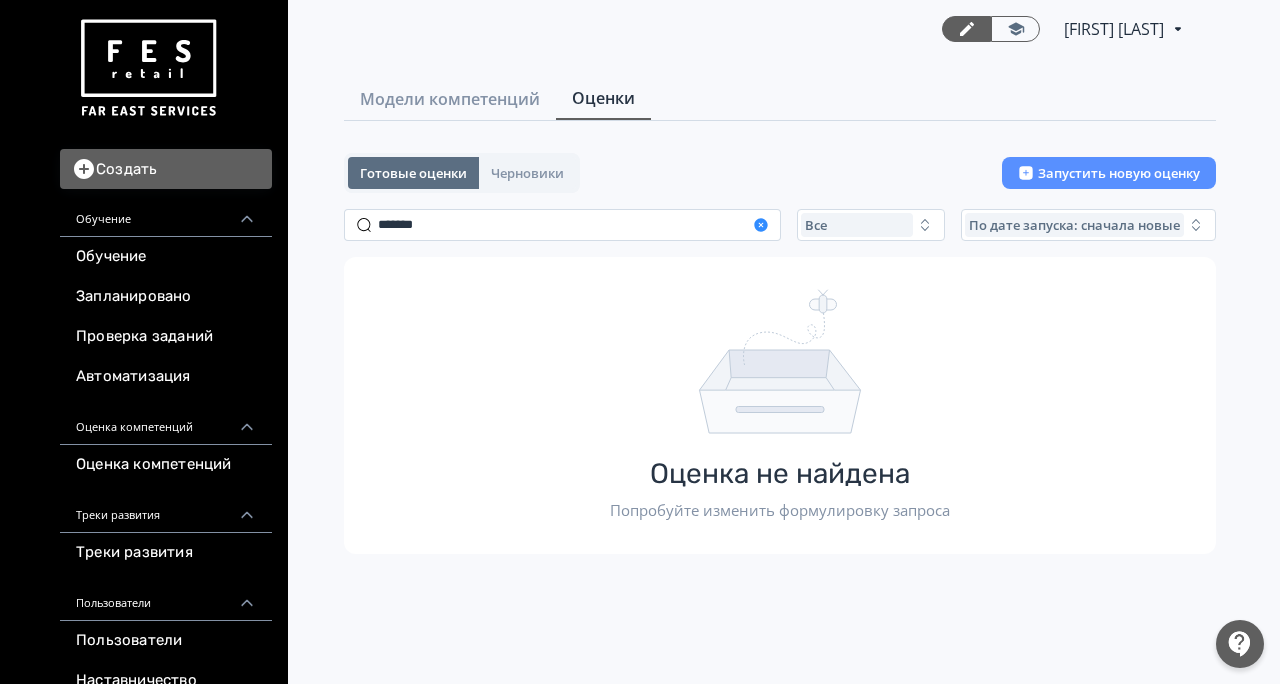 click 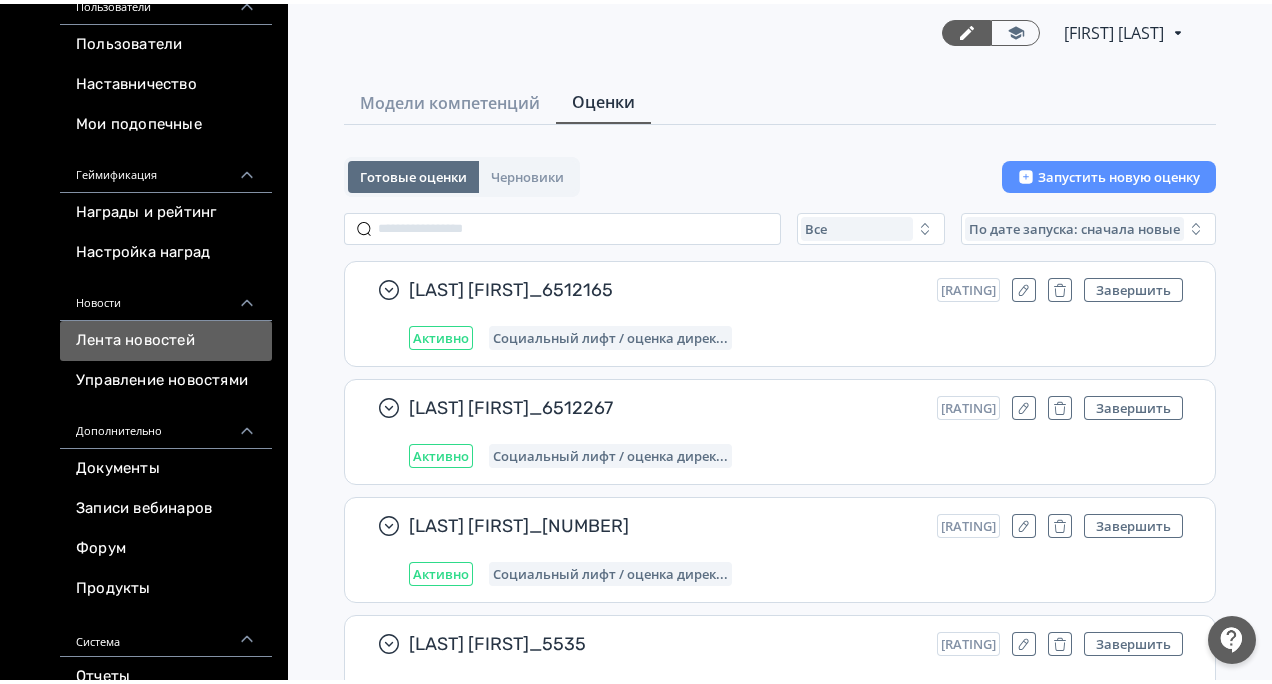 scroll, scrollTop: 300, scrollLeft: 0, axis: vertical 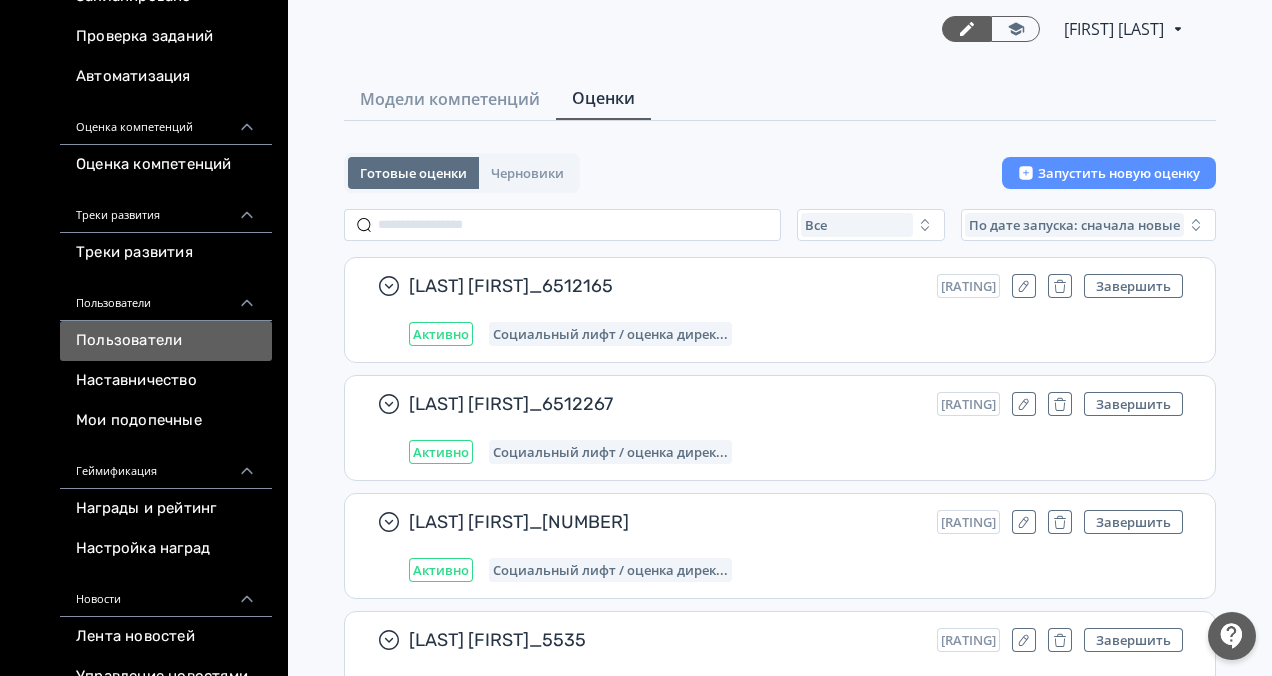 click on "Пользователи" at bounding box center [166, 341] 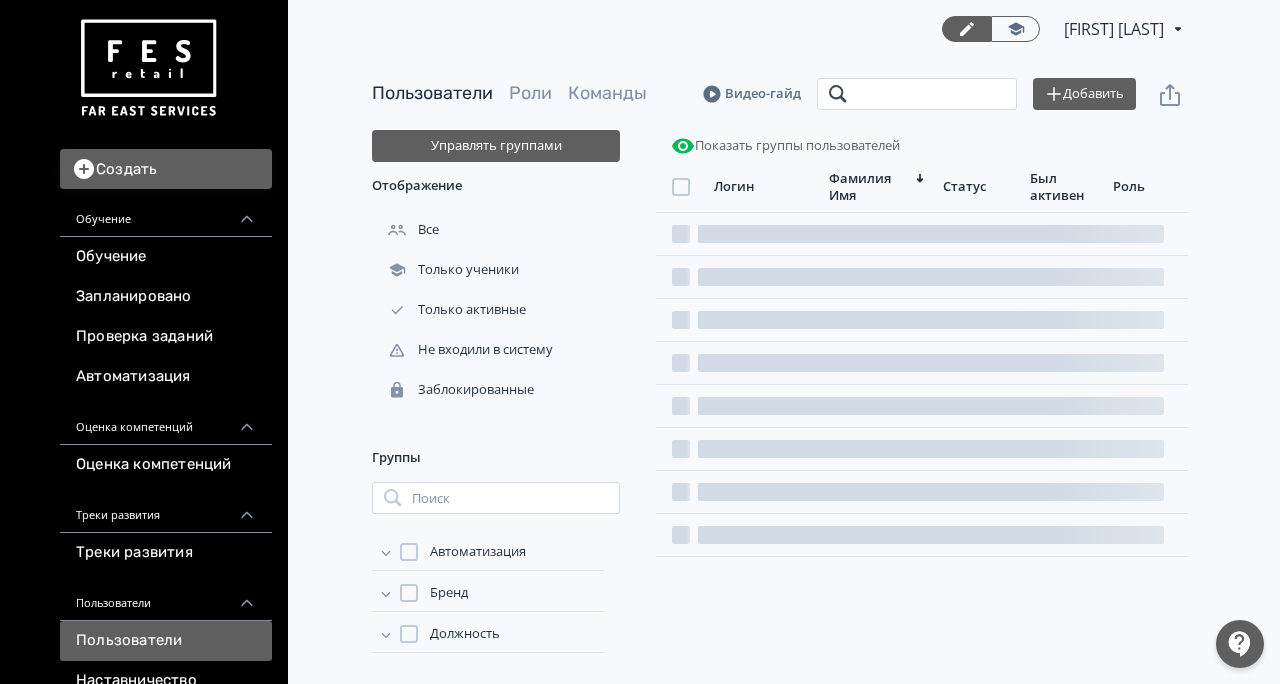 click at bounding box center [917, 94] 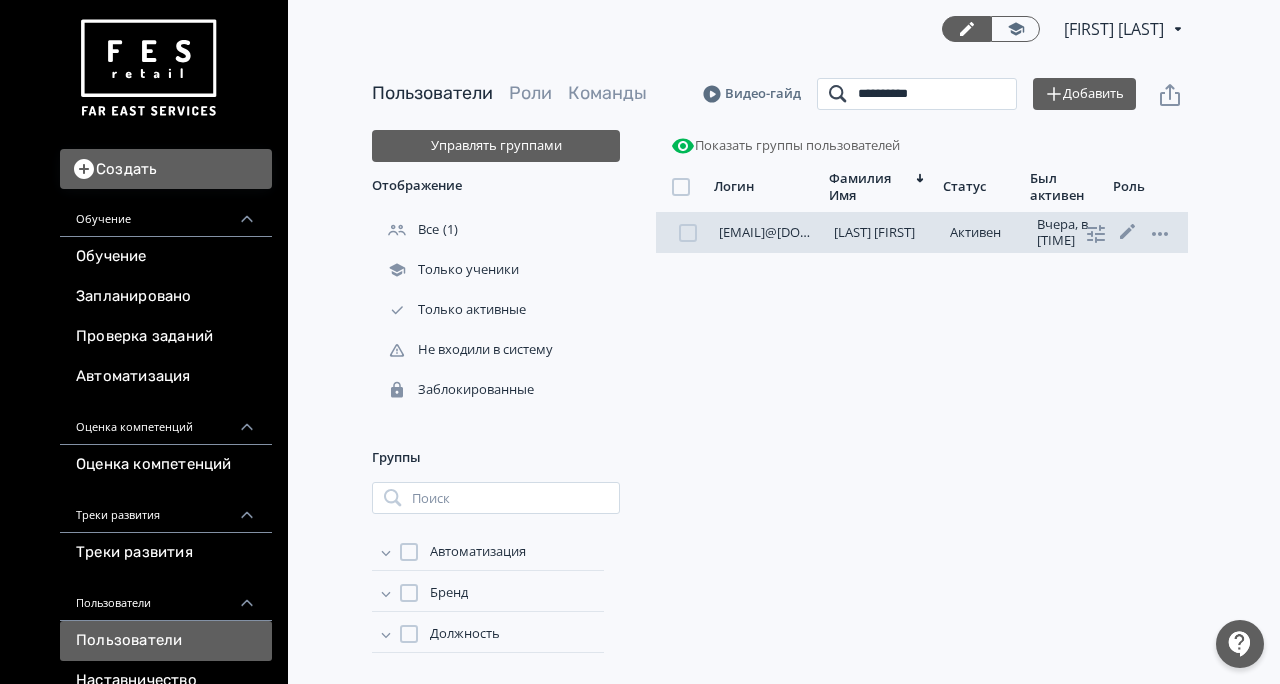 type on "**********" 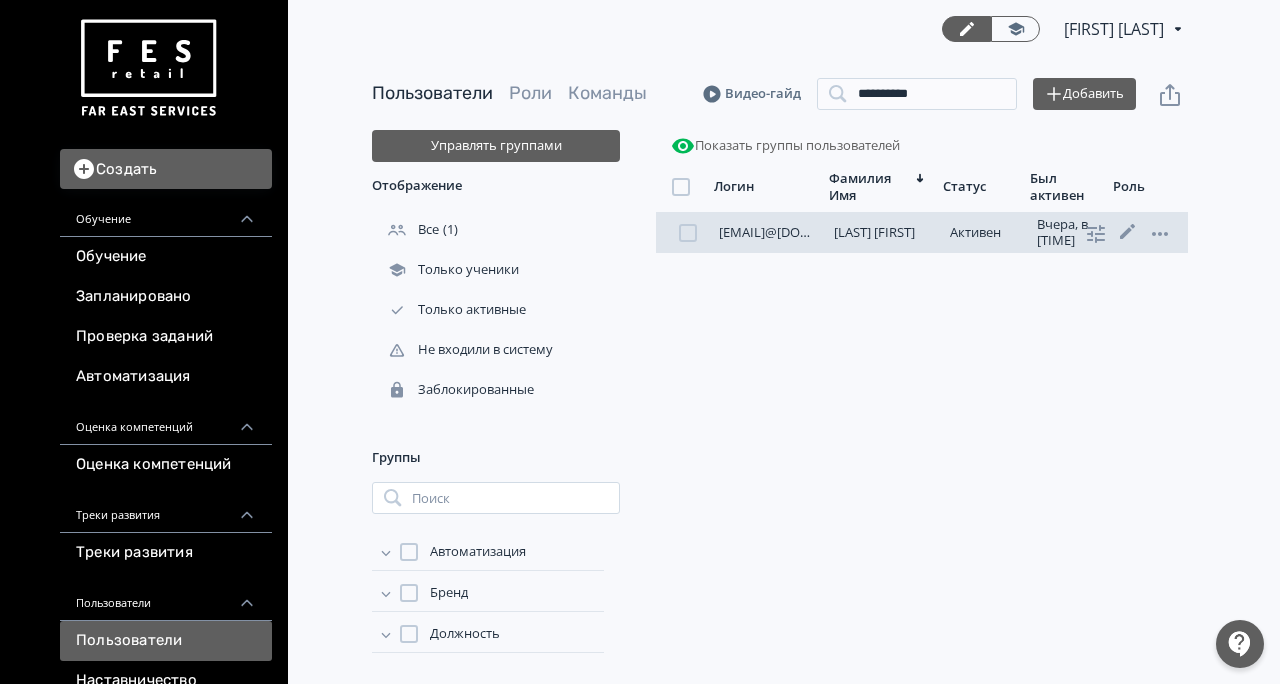 click on "[LAST] [FIRST]" at bounding box center [874, 232] 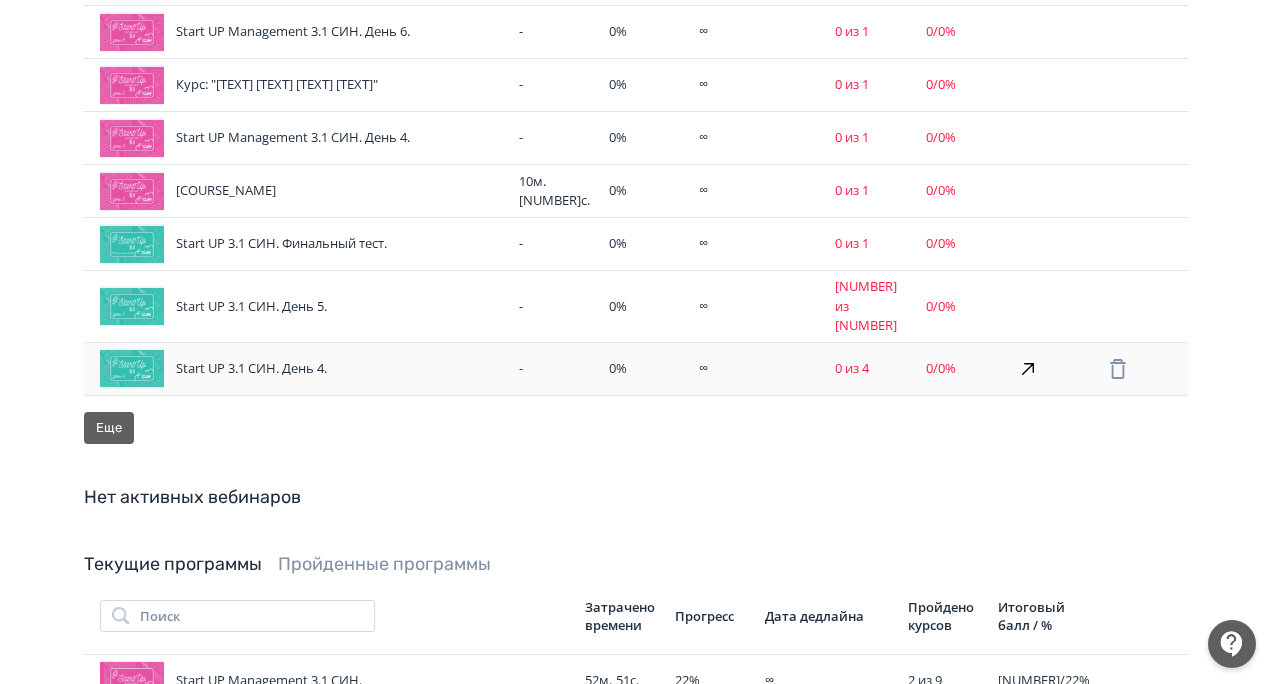 scroll, scrollTop: 1801, scrollLeft: 0, axis: vertical 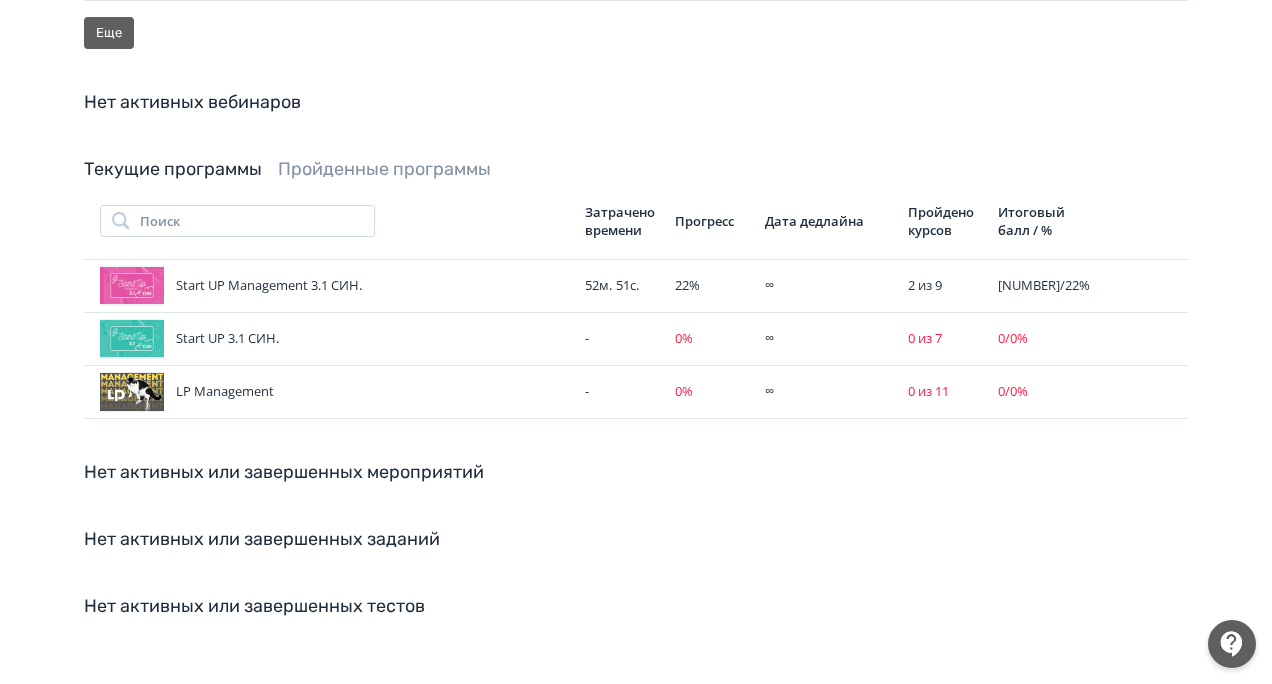click at bounding box center [1143, 221] 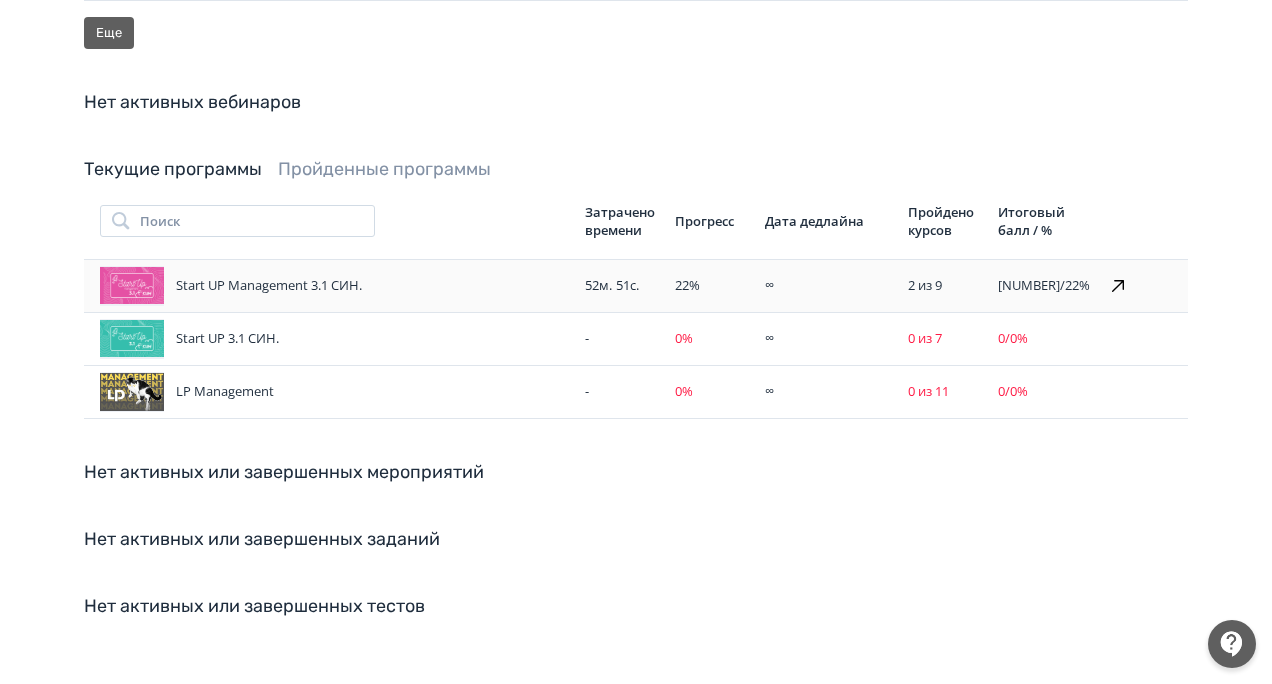 click 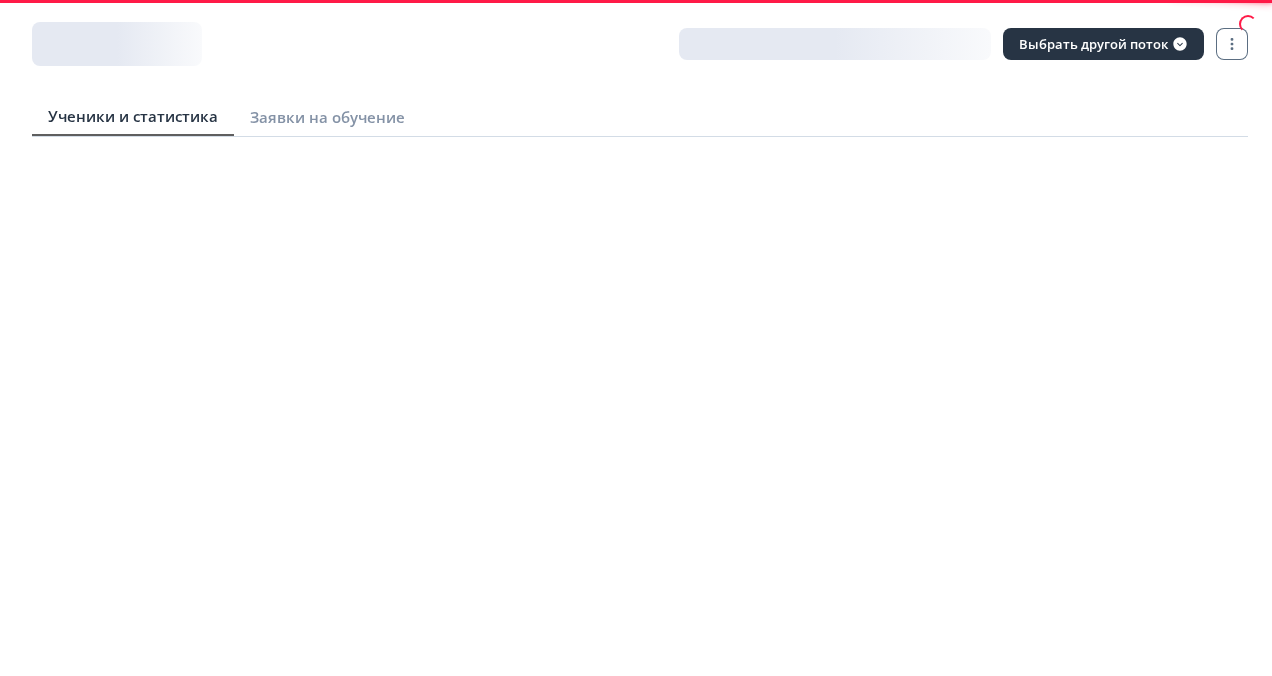 scroll, scrollTop: 0, scrollLeft: 0, axis: both 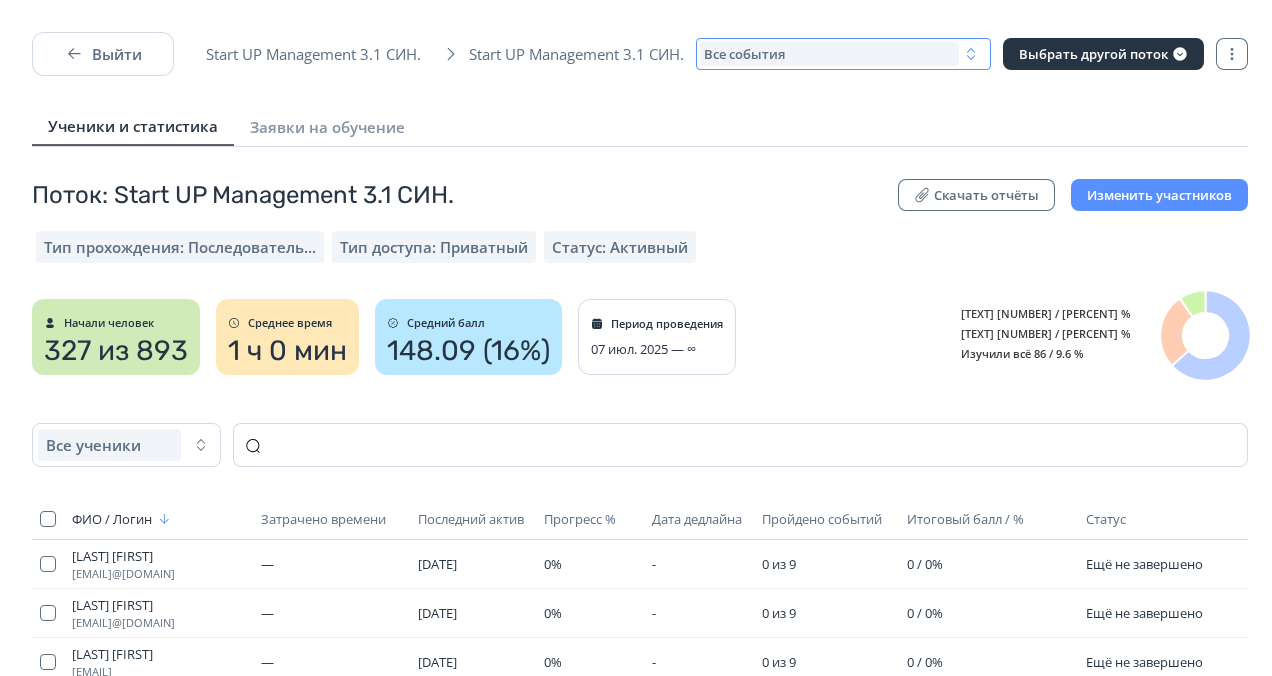 click on "Все события" at bounding box center (843, 54) 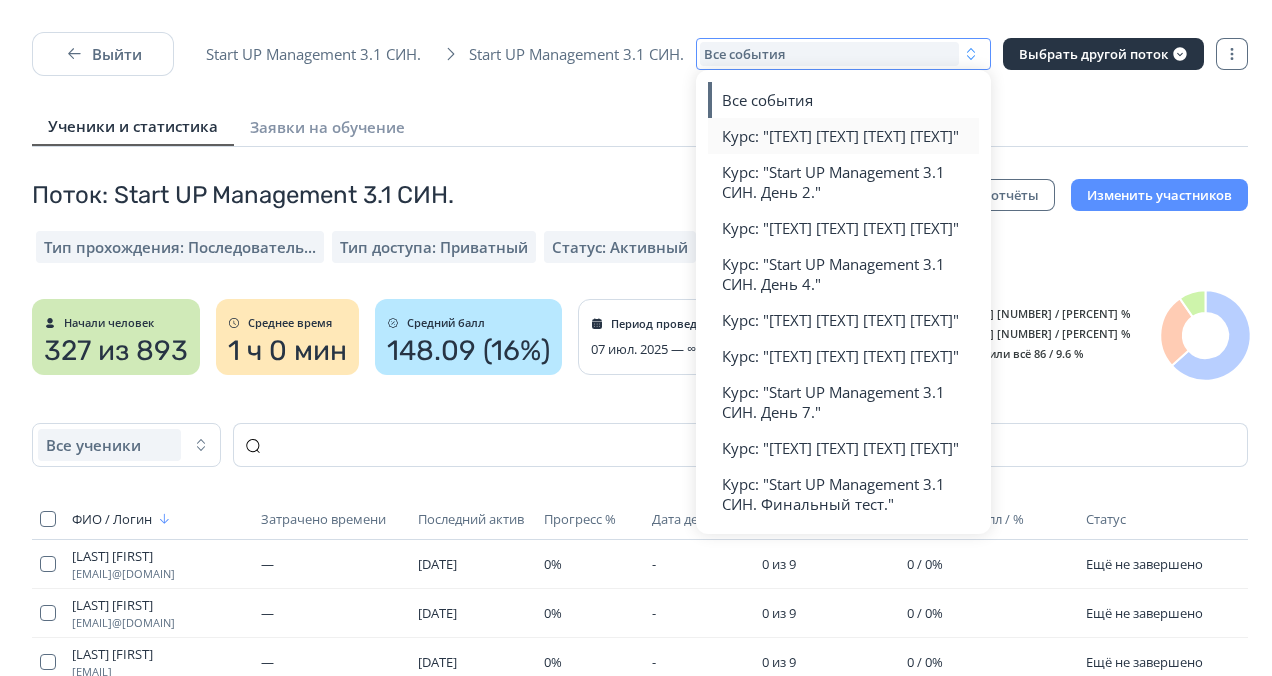 click on "Курс: "[TEXT] [TEXT] [TEXT] [TEXT]"" at bounding box center [840, 136] 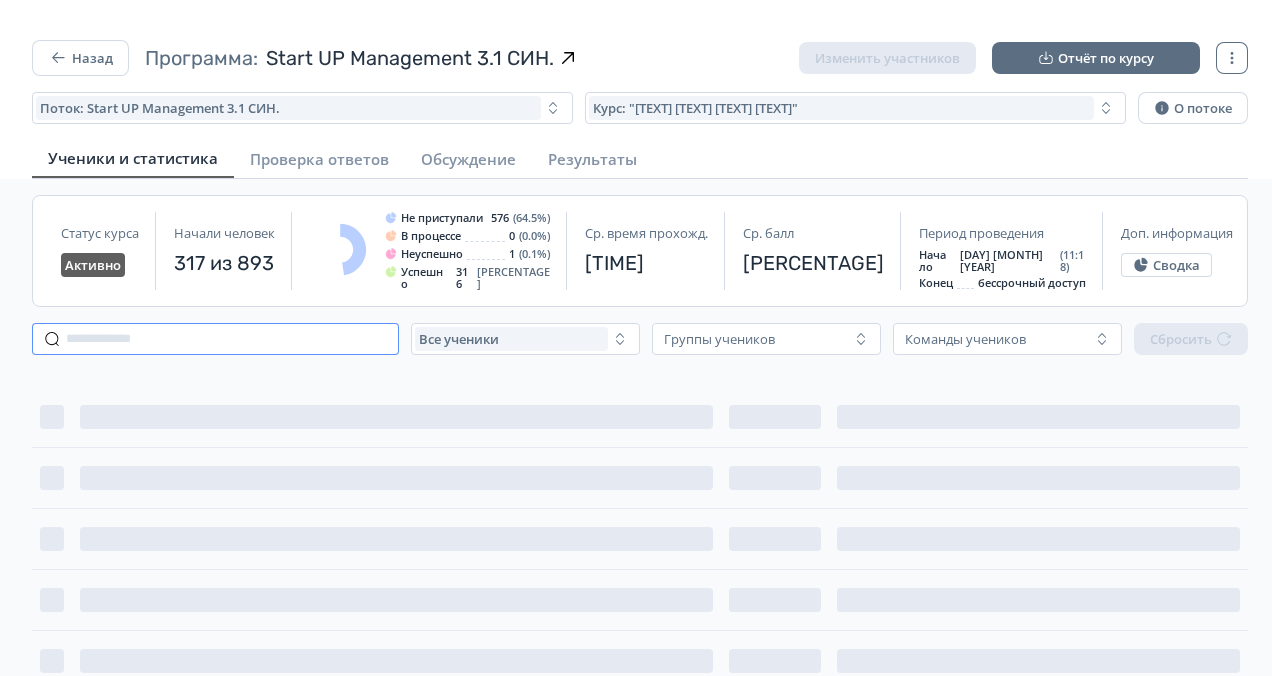 click at bounding box center (215, 339) 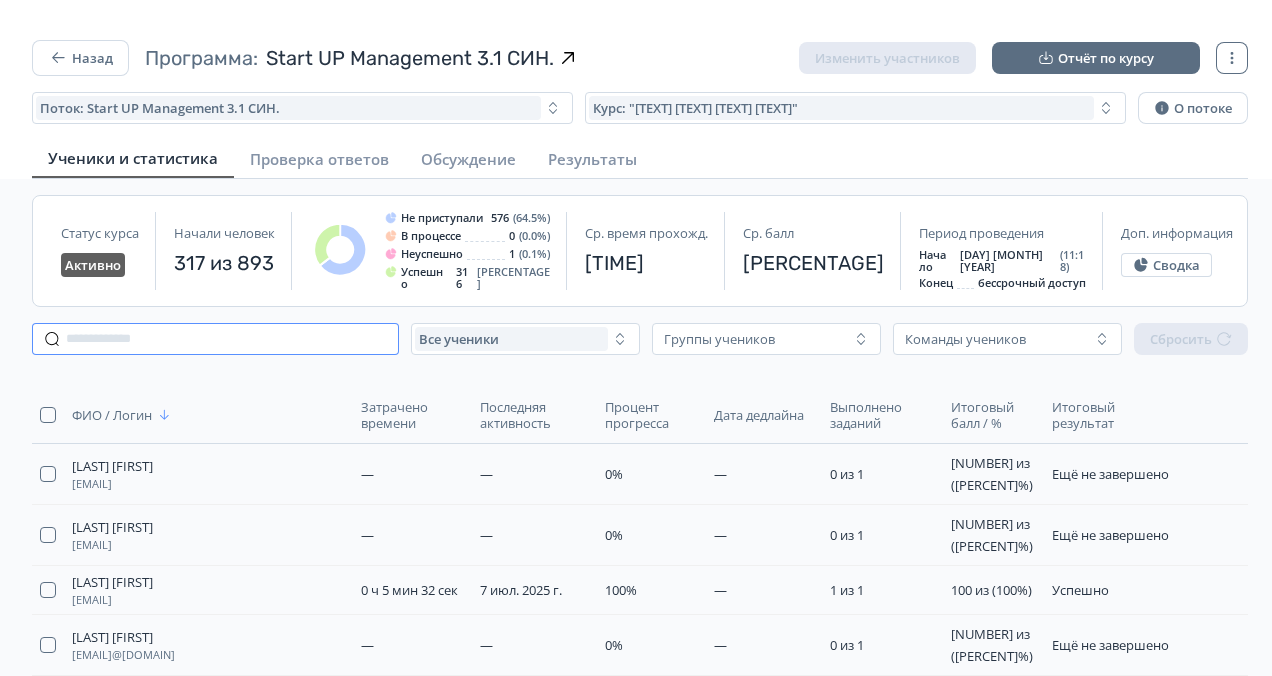 paste on "**********" 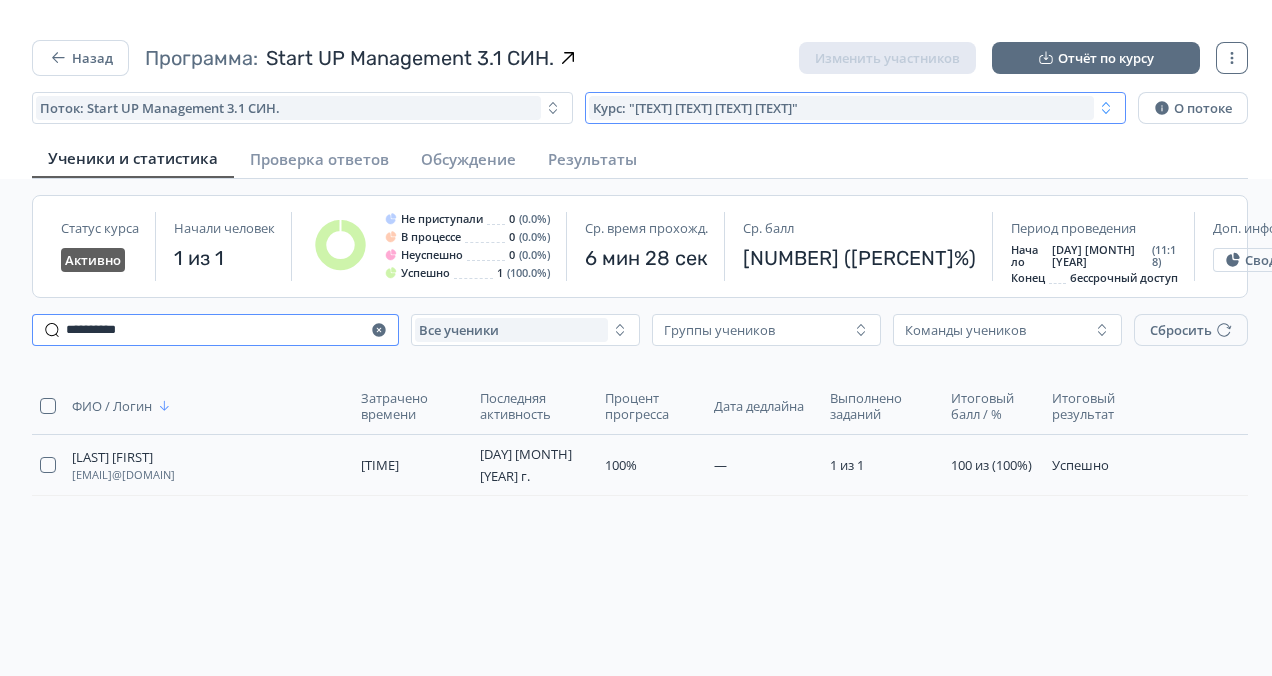 type on "**********" 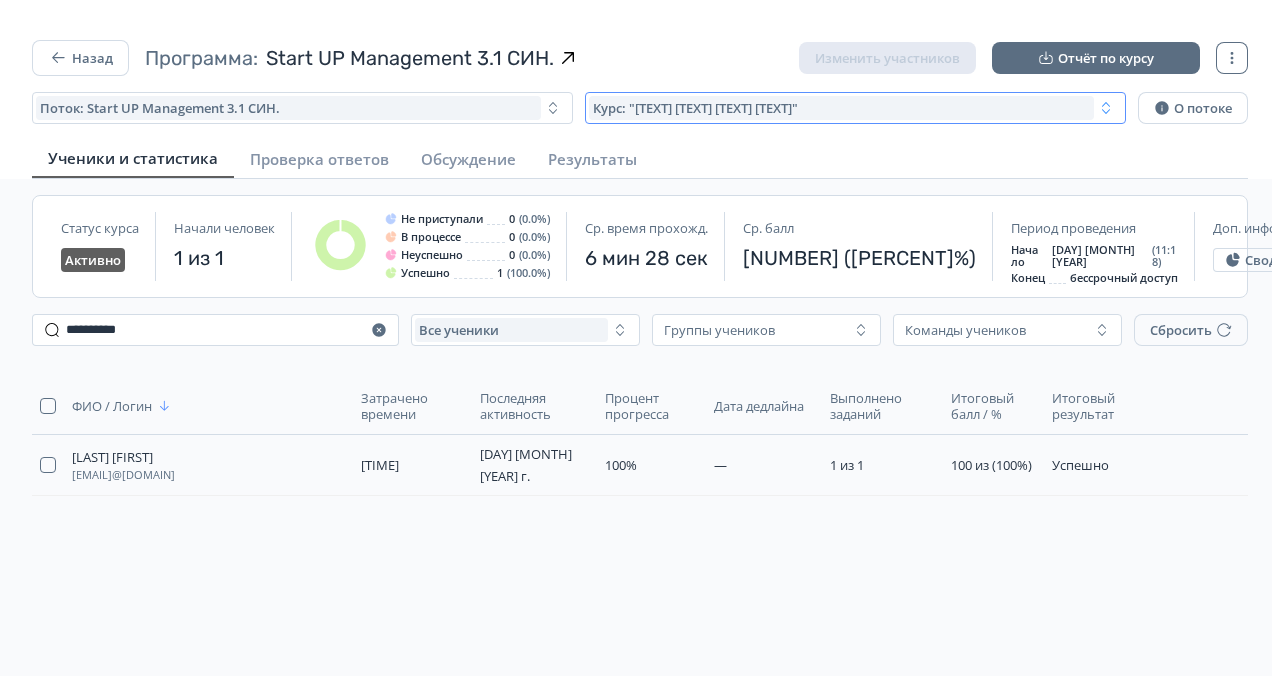 click on "Курс: "[TEXT] [TEXT] [TEXT] [TEXT]"" at bounding box center (695, 108) 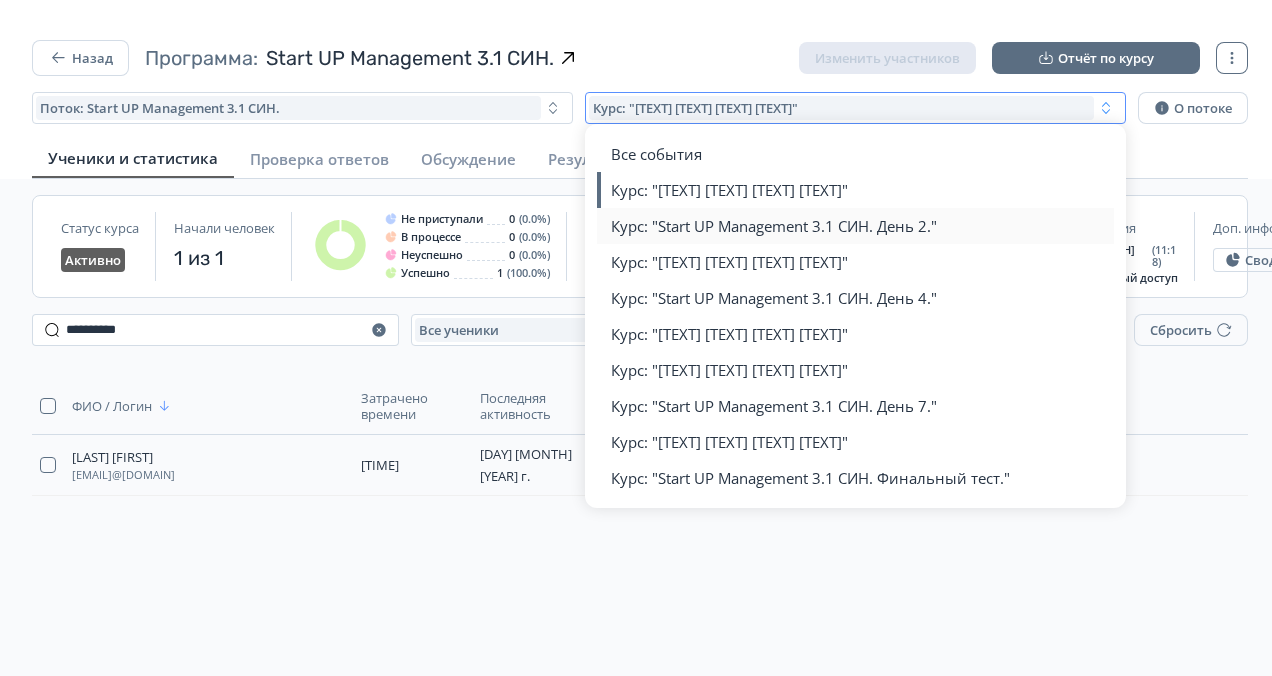 click on "Курс: "Start UP Management 3.1 СИН. День 2."" at bounding box center [774, 226] 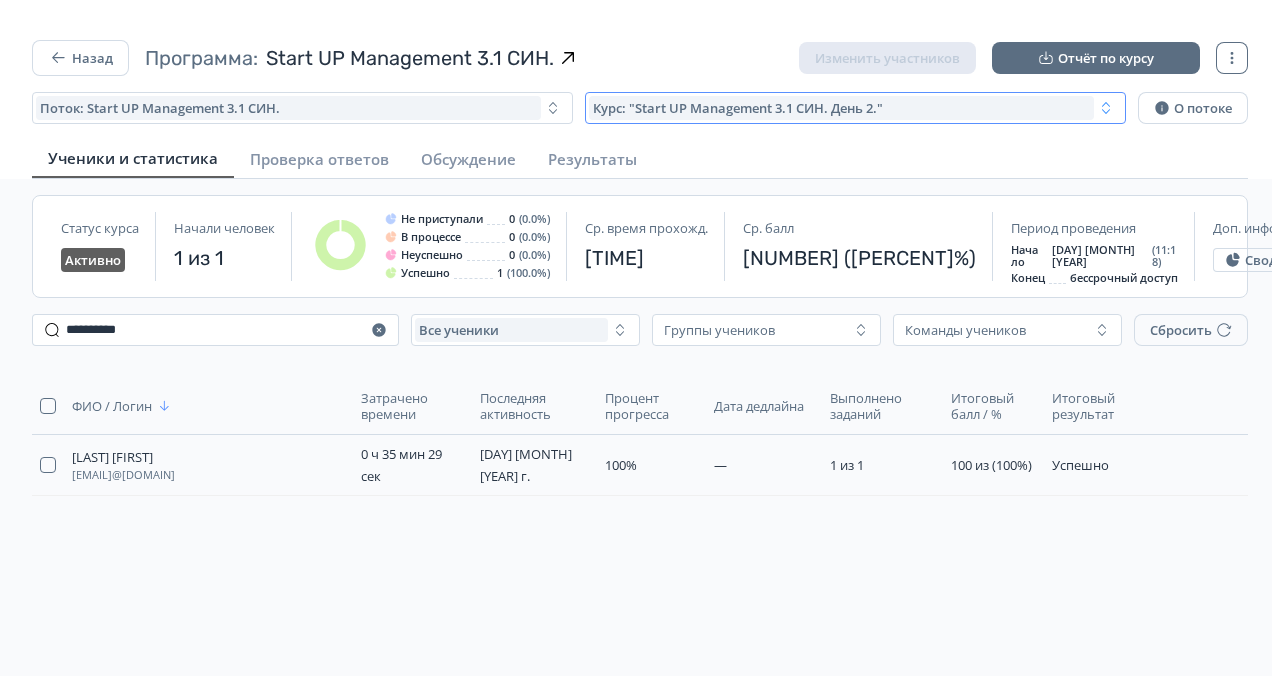 click on "Курс: "Start UP Management 3.1 СИН. День 2."" at bounding box center [738, 108] 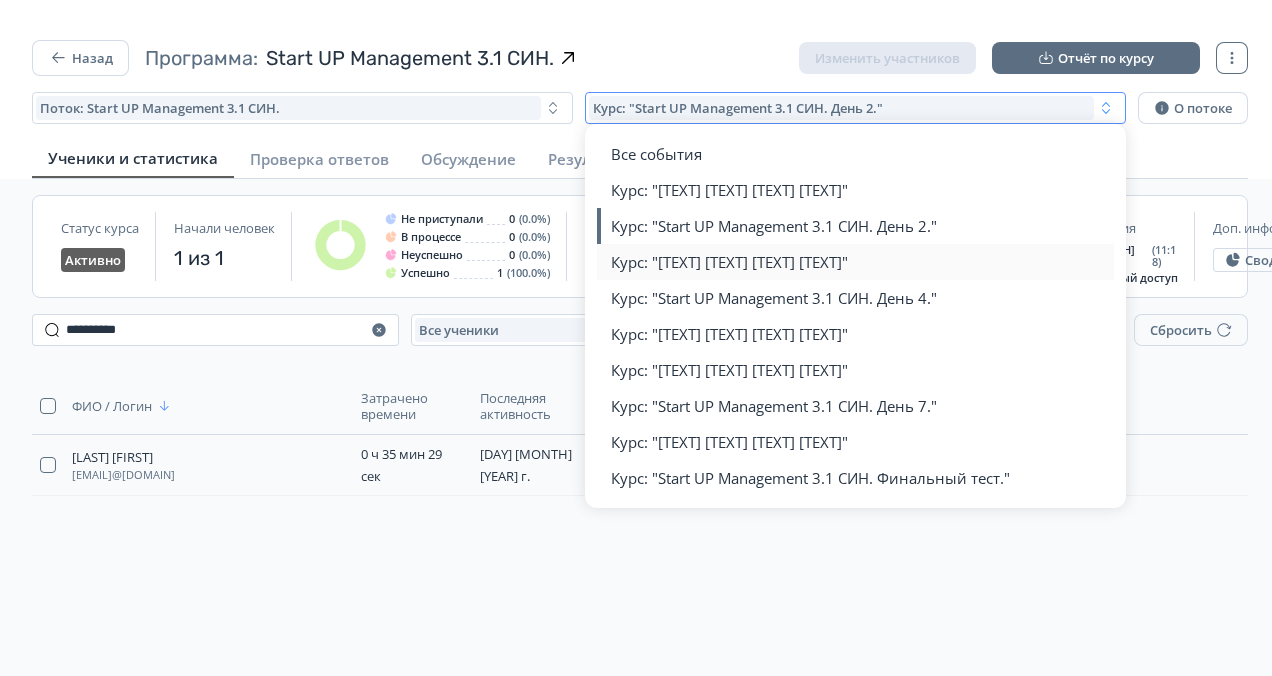 click on "Курс: "[TEXT] [TEXT] [TEXT] [TEXT]"" at bounding box center (729, 262) 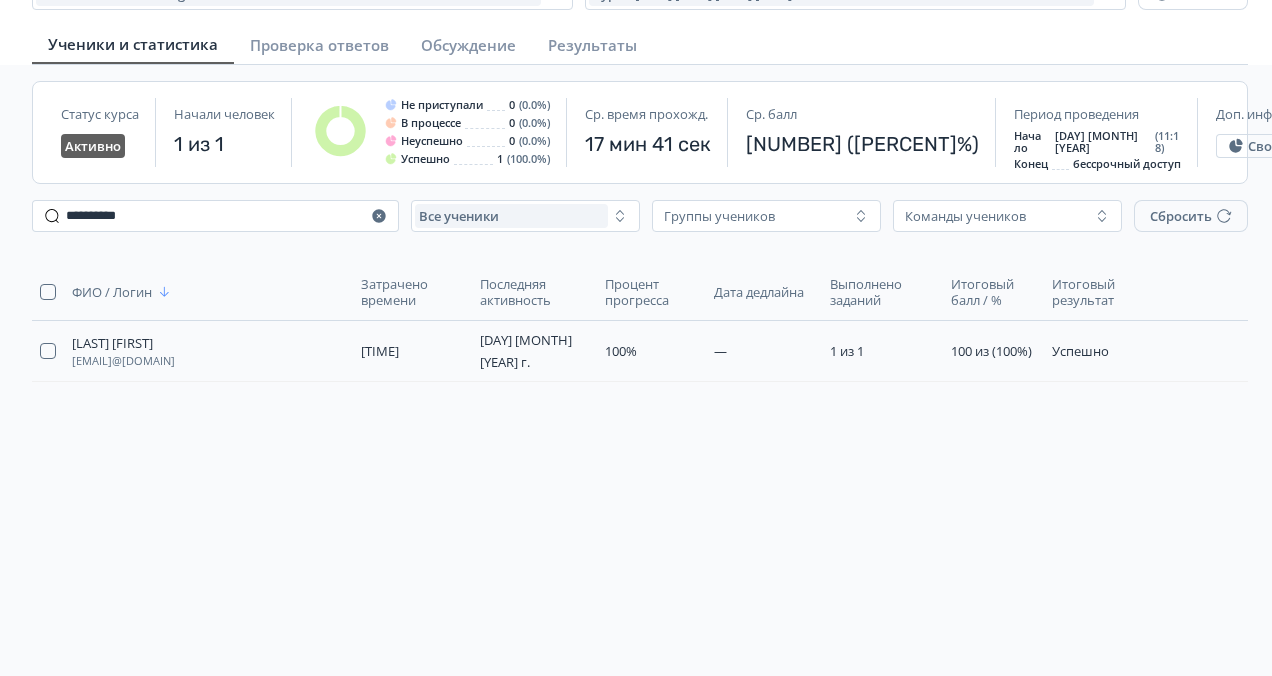 scroll, scrollTop: 0, scrollLeft: 0, axis: both 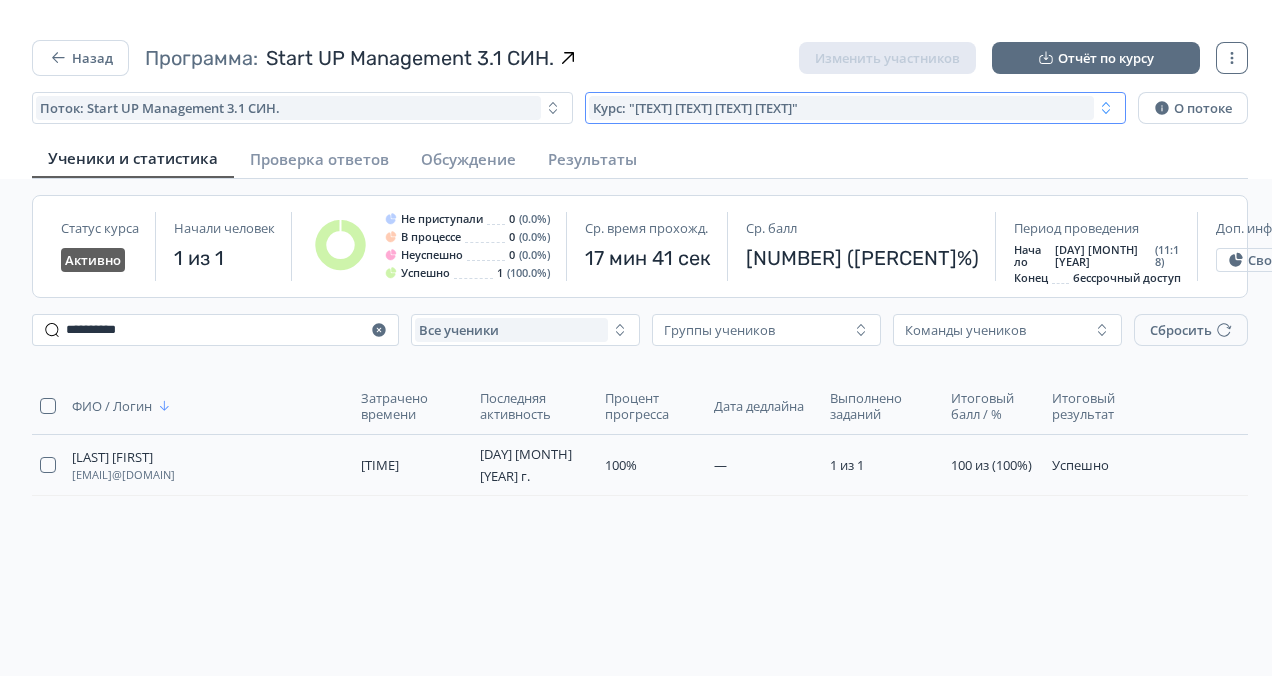 click on "Курс: "[TEXT] [TEXT] [TEXT] [TEXT]"" at bounding box center [841, 108] 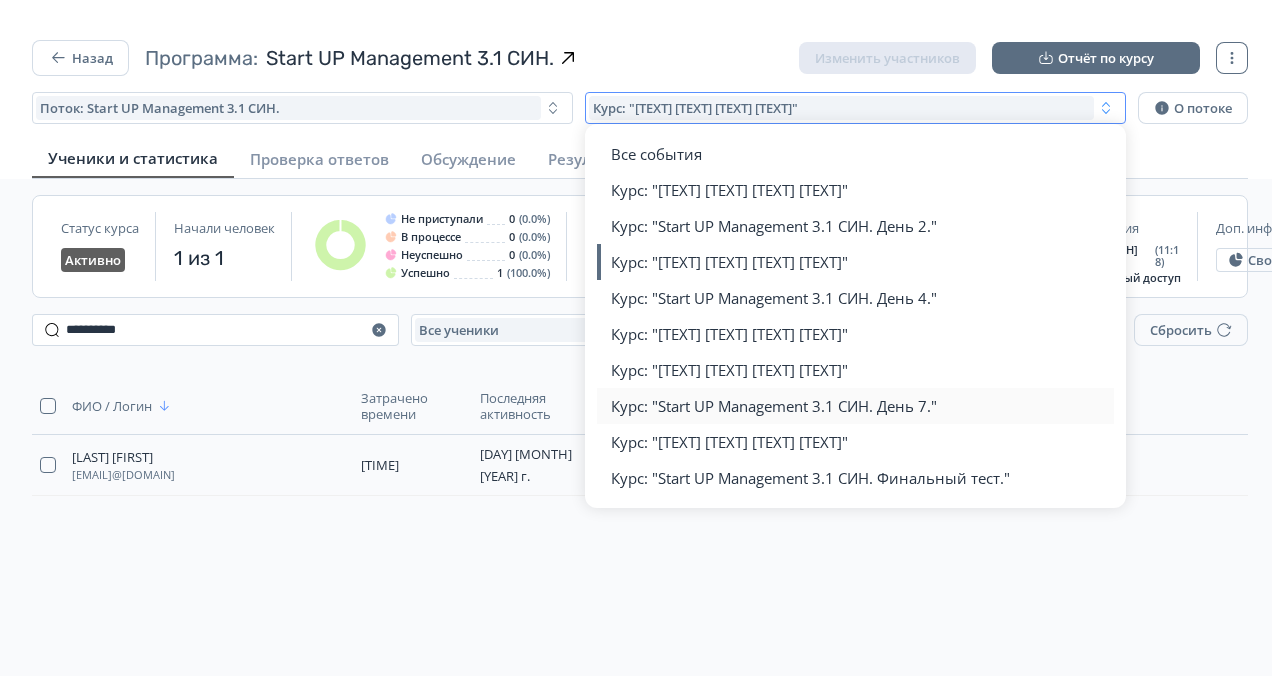 click on "Курс: "Start UP Management 3.1 СИН. День 7."" at bounding box center (856, 406) 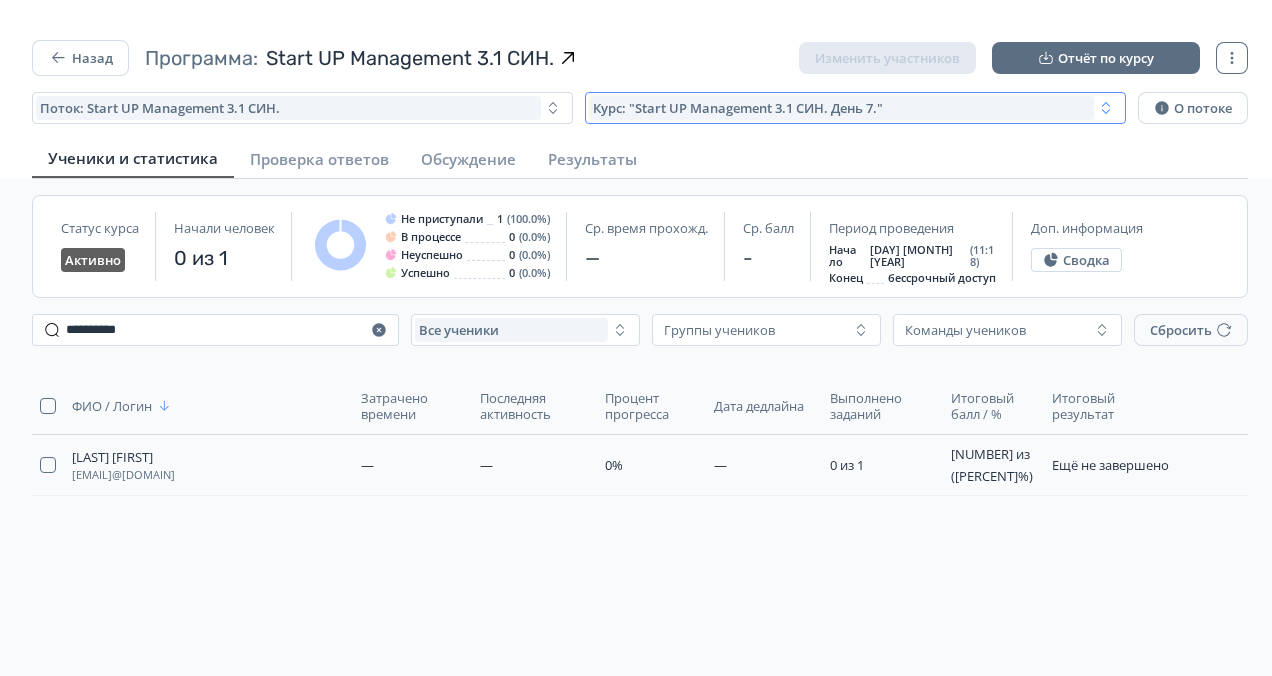 click on "Курс: "Start UP Management 3.1 СИН. День 7."" at bounding box center (841, 108) 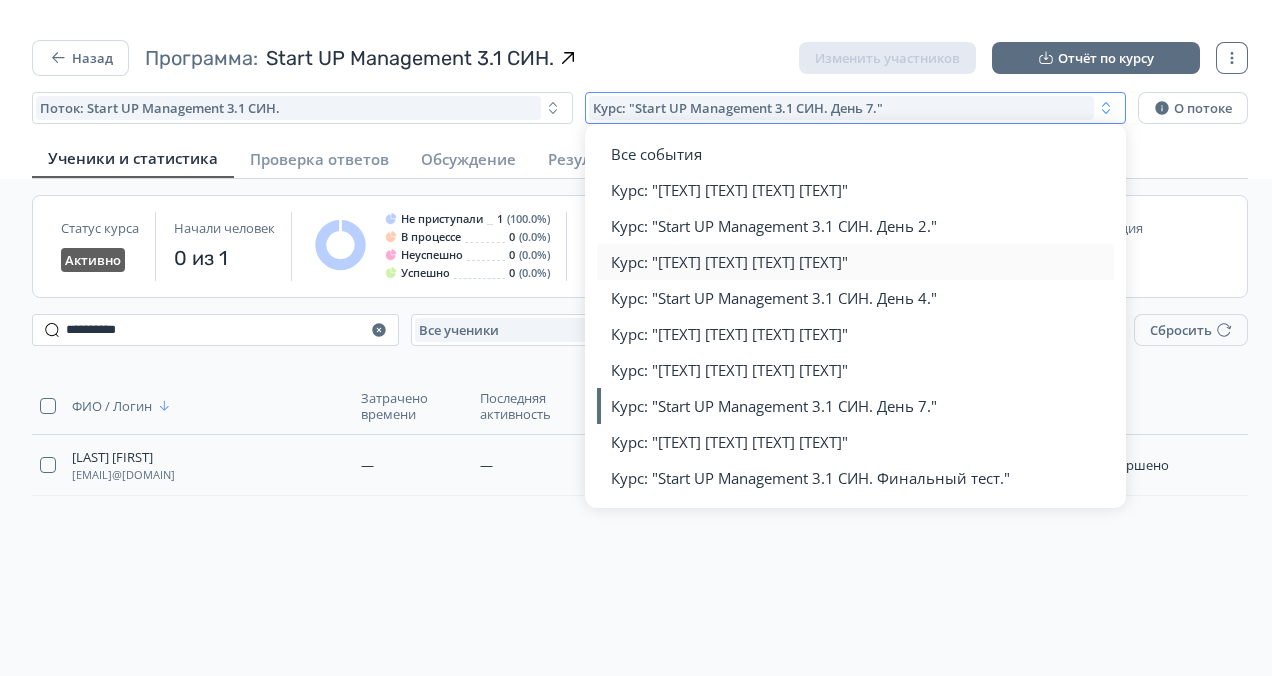 click on "Курс: "[TEXT] [TEXT] [TEXT] [TEXT]"" at bounding box center (856, 262) 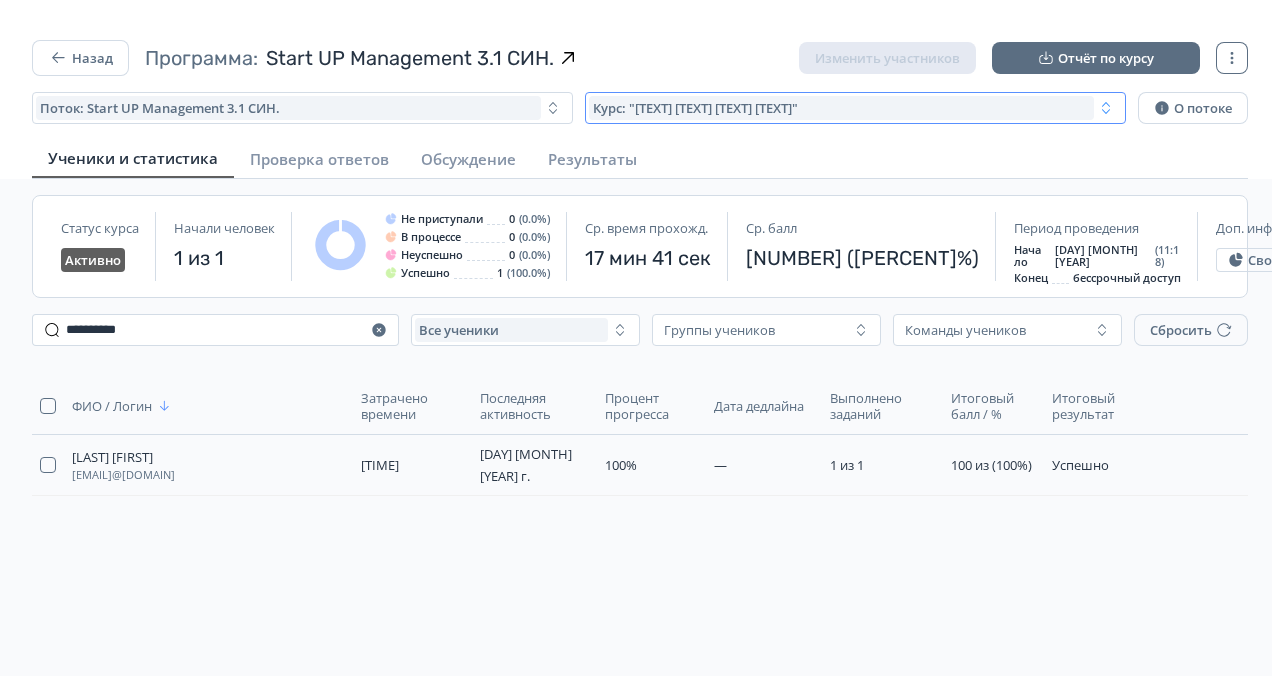 click on "Курс: "[TEXT] [TEXT] [TEXT] [TEXT]"" at bounding box center [841, 108] 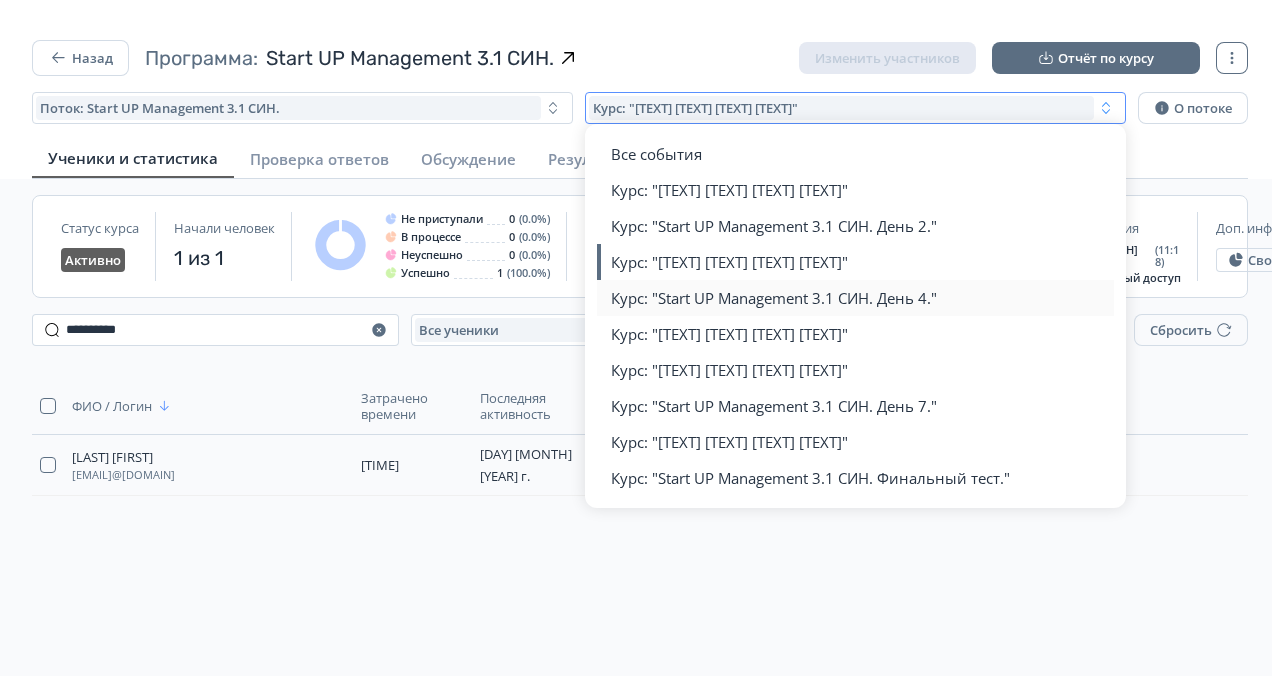 click on "Курс: "Start UP Management 3.1 СИН. День 4."" at bounding box center [774, 298] 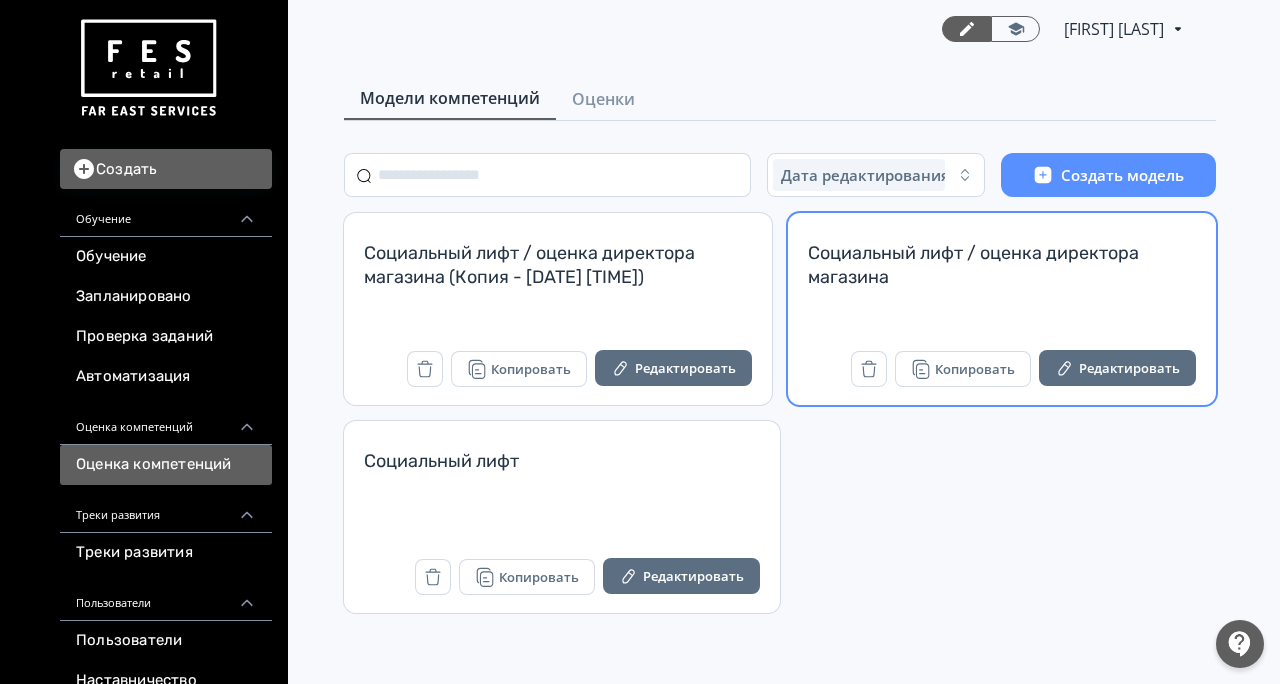 scroll, scrollTop: 0, scrollLeft: 0, axis: both 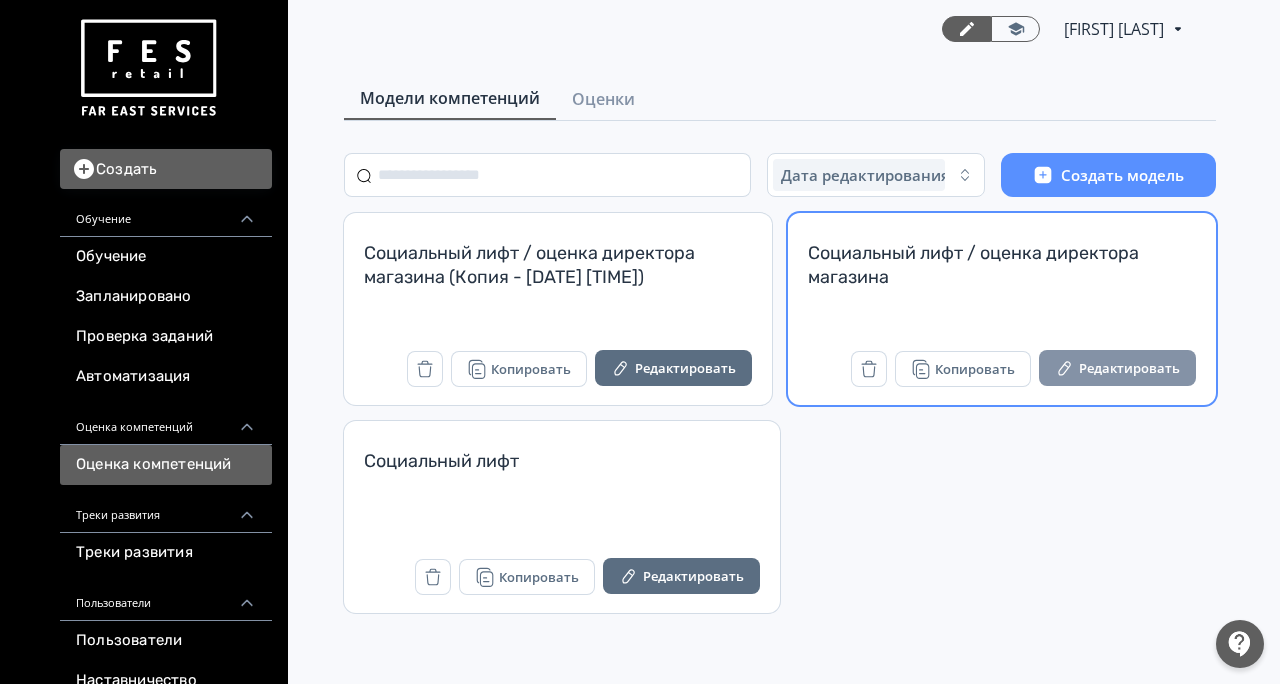 click on "Редактировать" at bounding box center [1117, 368] 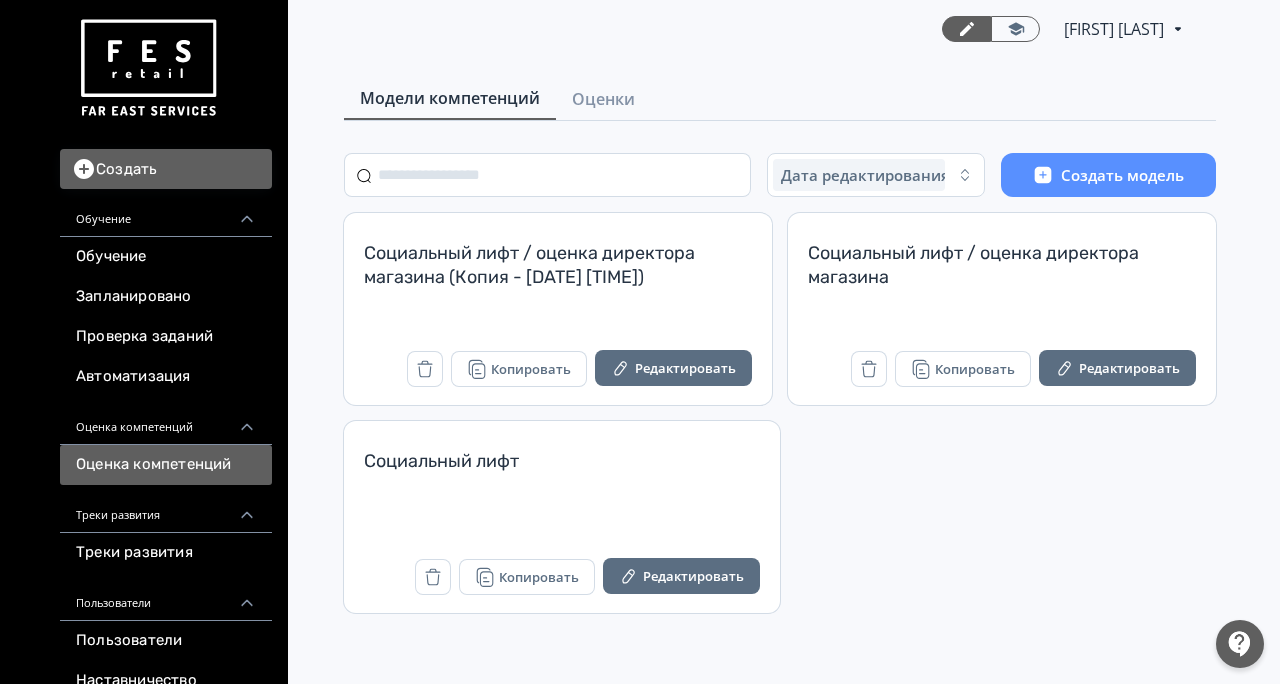 scroll, scrollTop: 0, scrollLeft: 0, axis: both 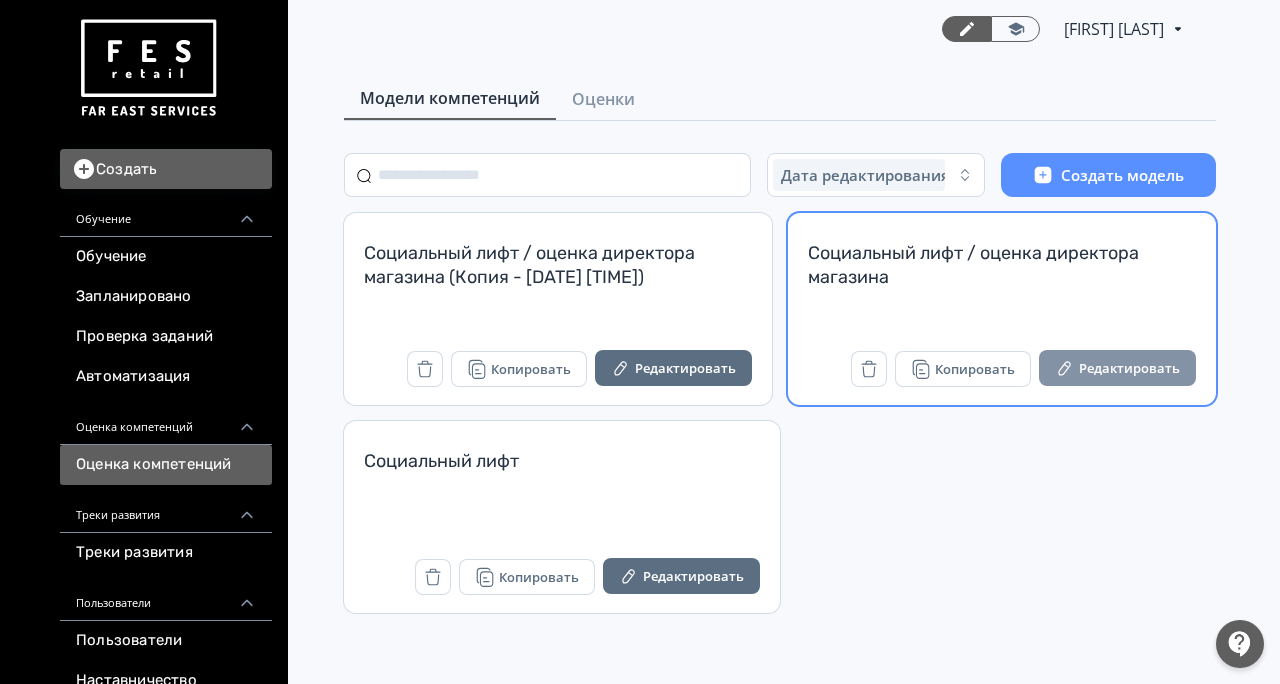 click on "Редактировать" at bounding box center (1117, 368) 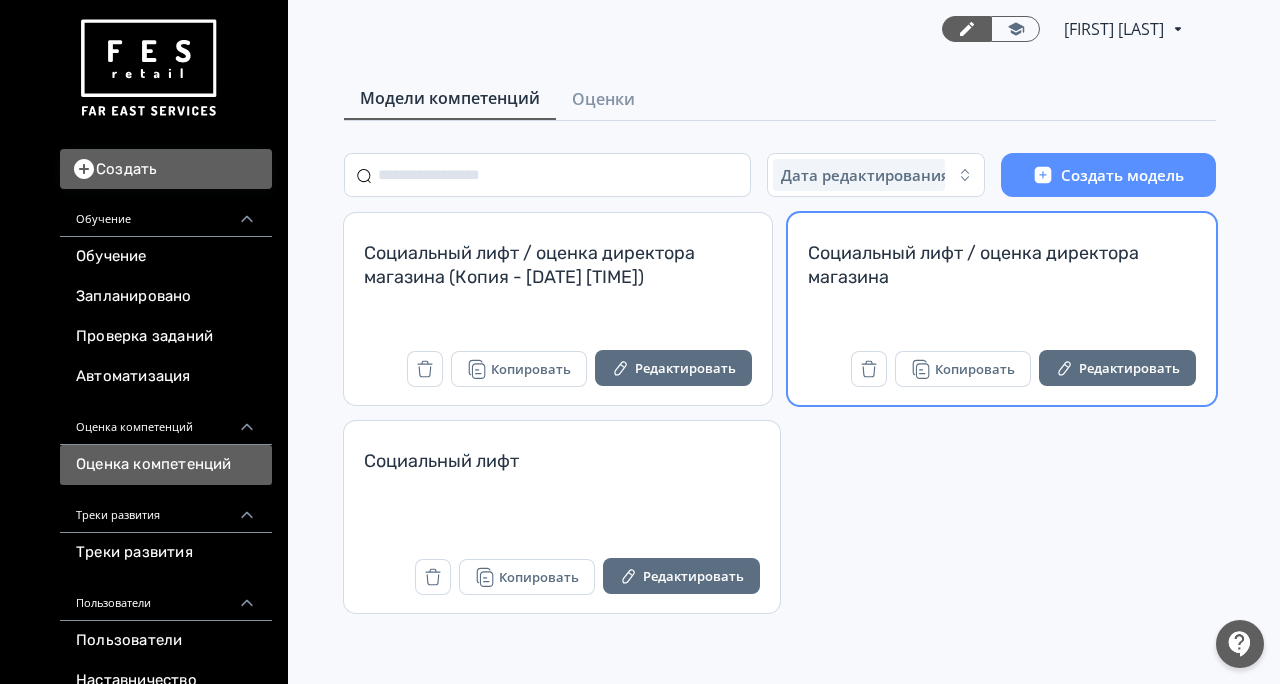 scroll, scrollTop: 0, scrollLeft: 0, axis: both 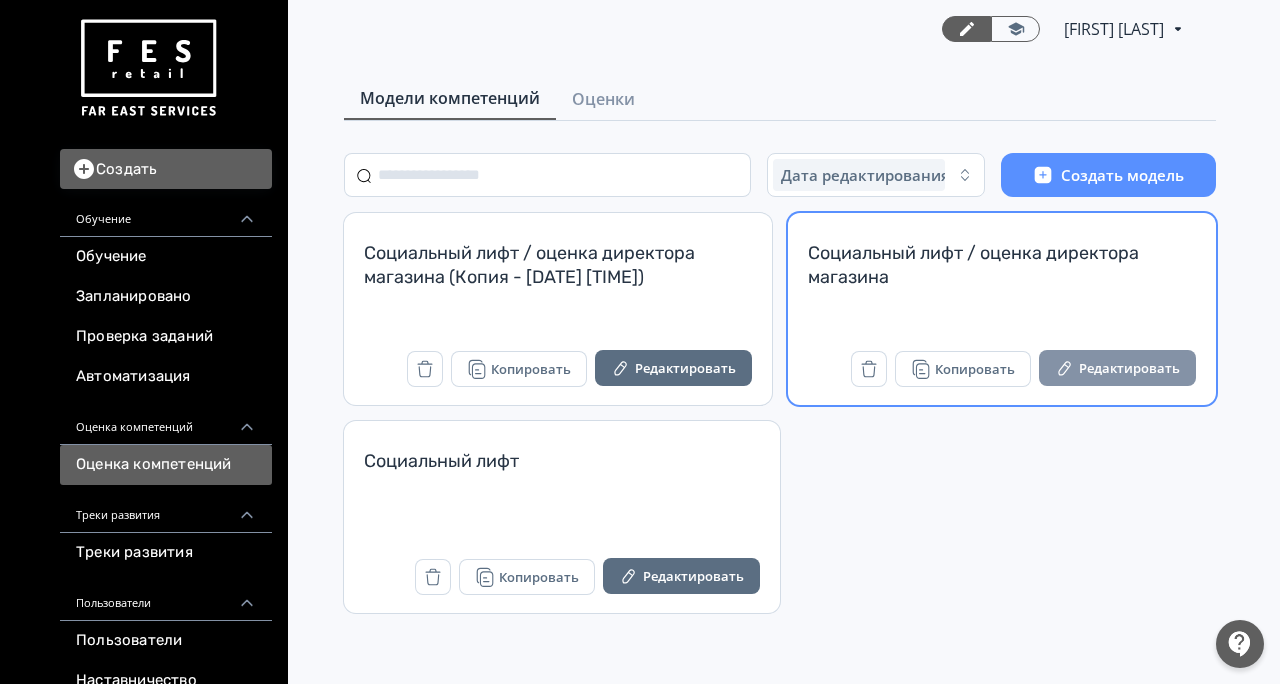 click on "Редактировать" at bounding box center (1117, 368) 